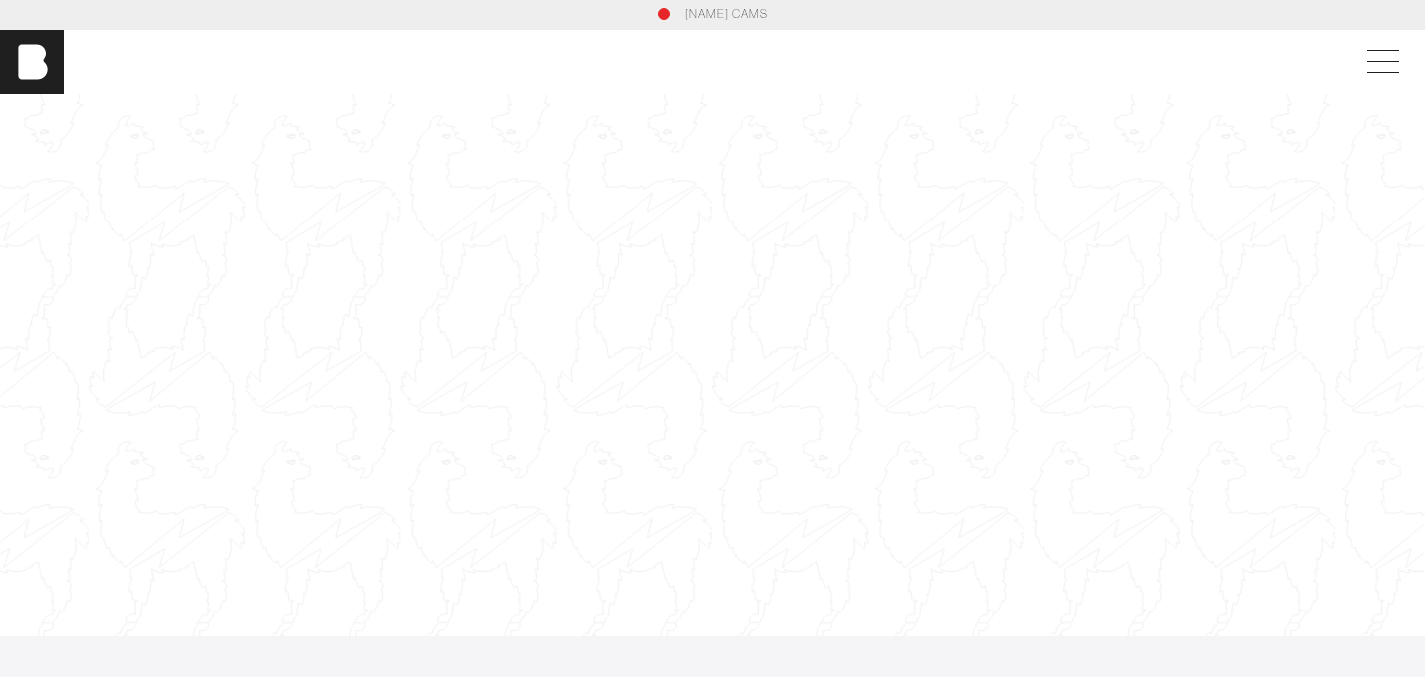 scroll, scrollTop: 0, scrollLeft: 0, axis: both 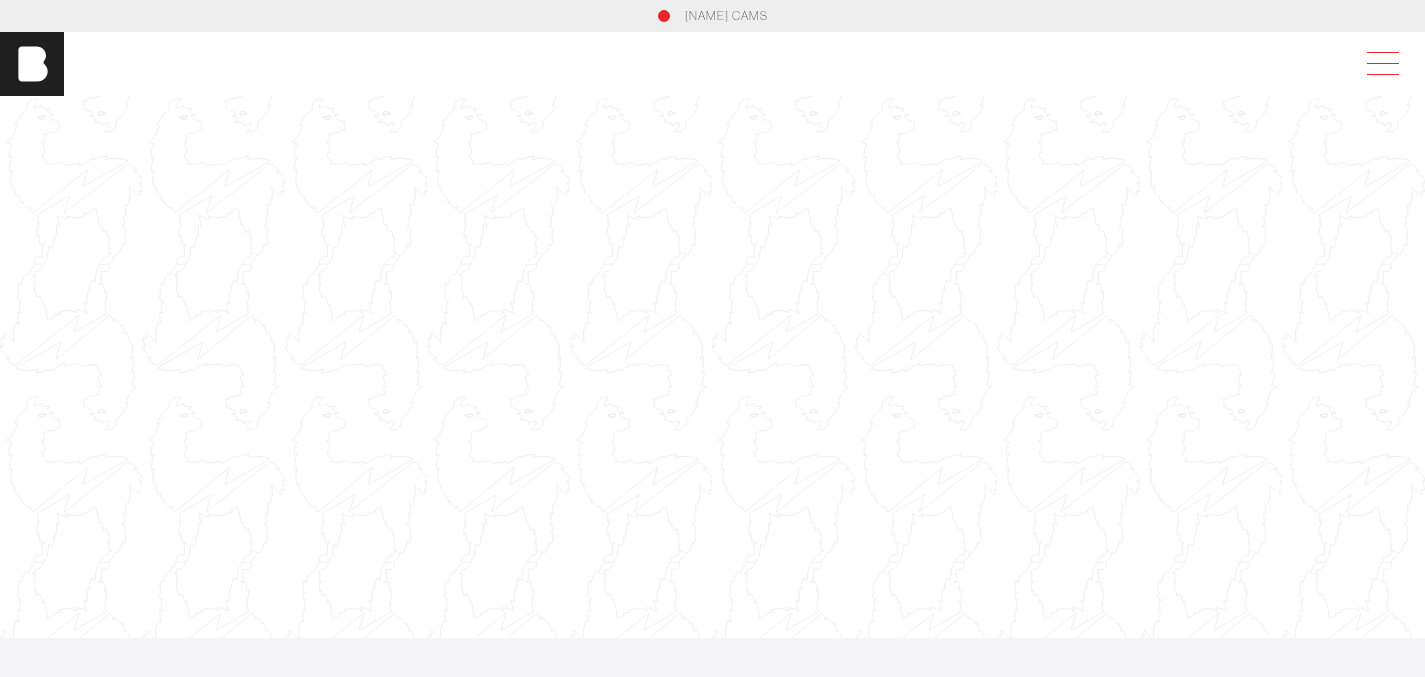 click at bounding box center [1379, 64] 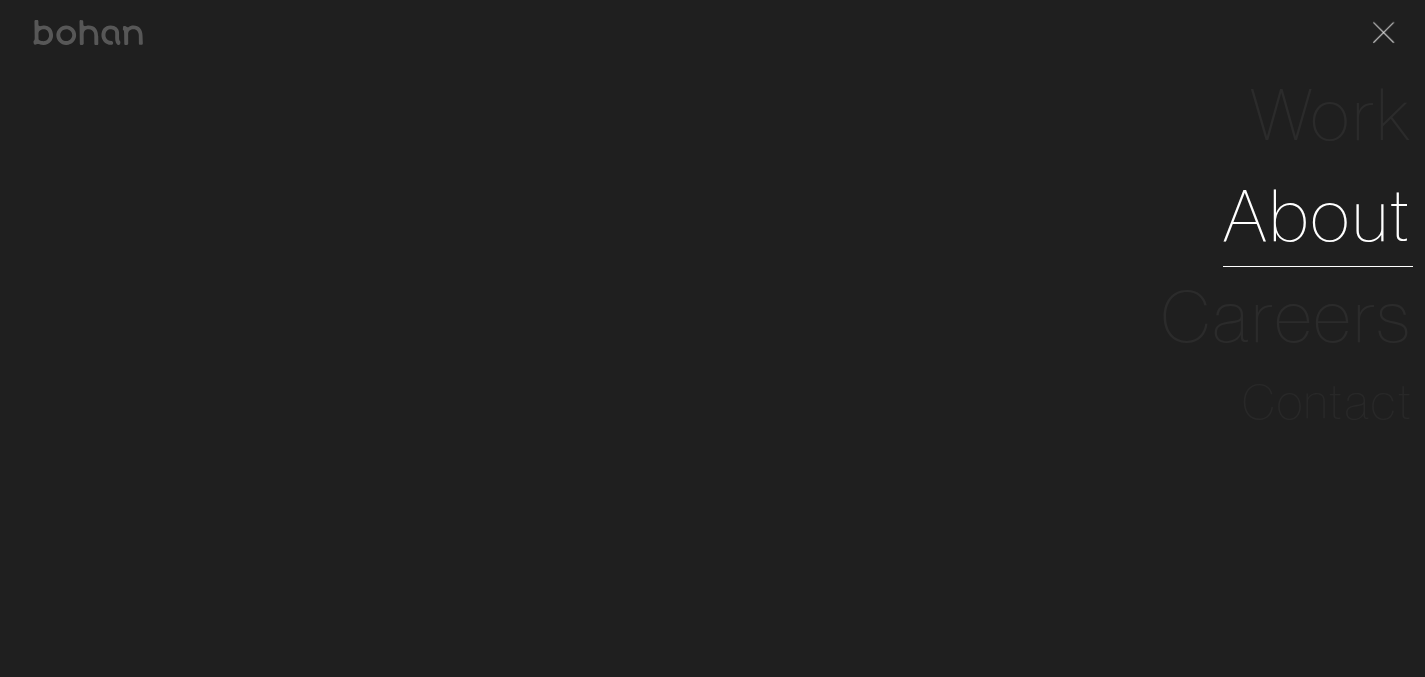 click on "About" at bounding box center [1318, 215] 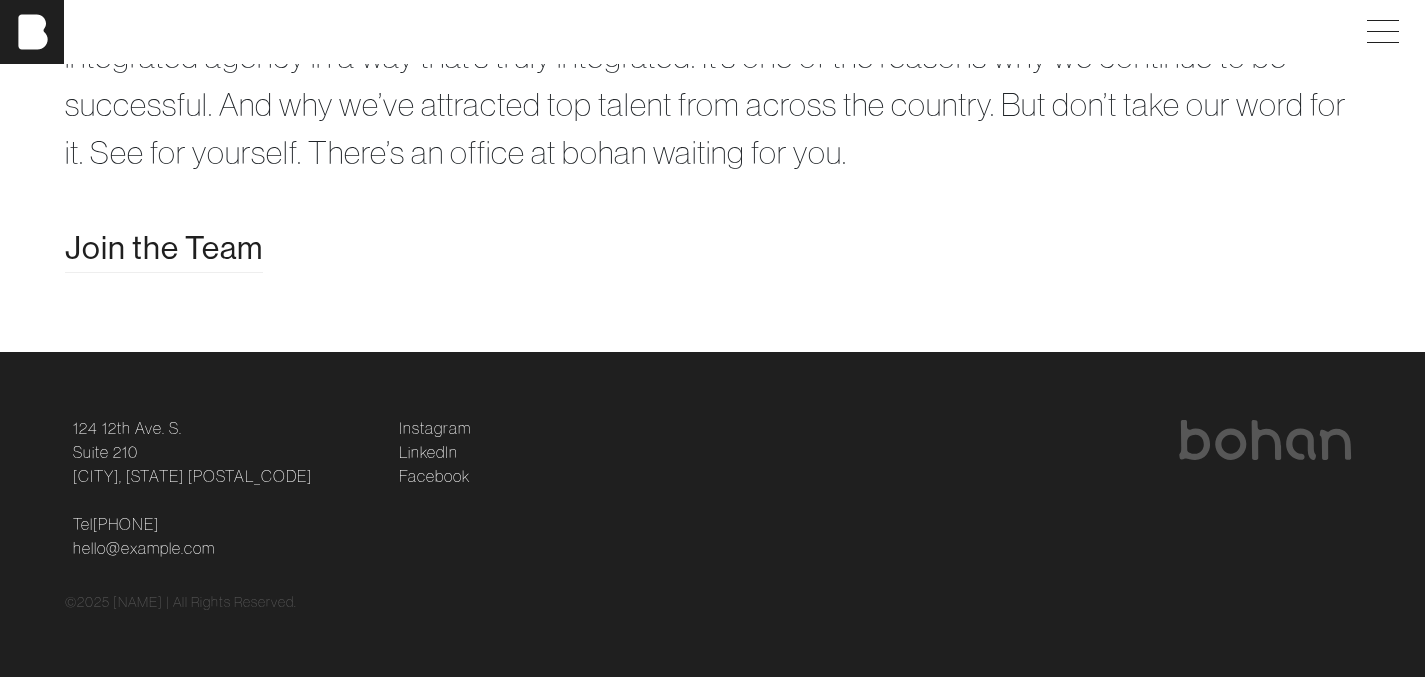 scroll, scrollTop: 4057, scrollLeft: 0, axis: vertical 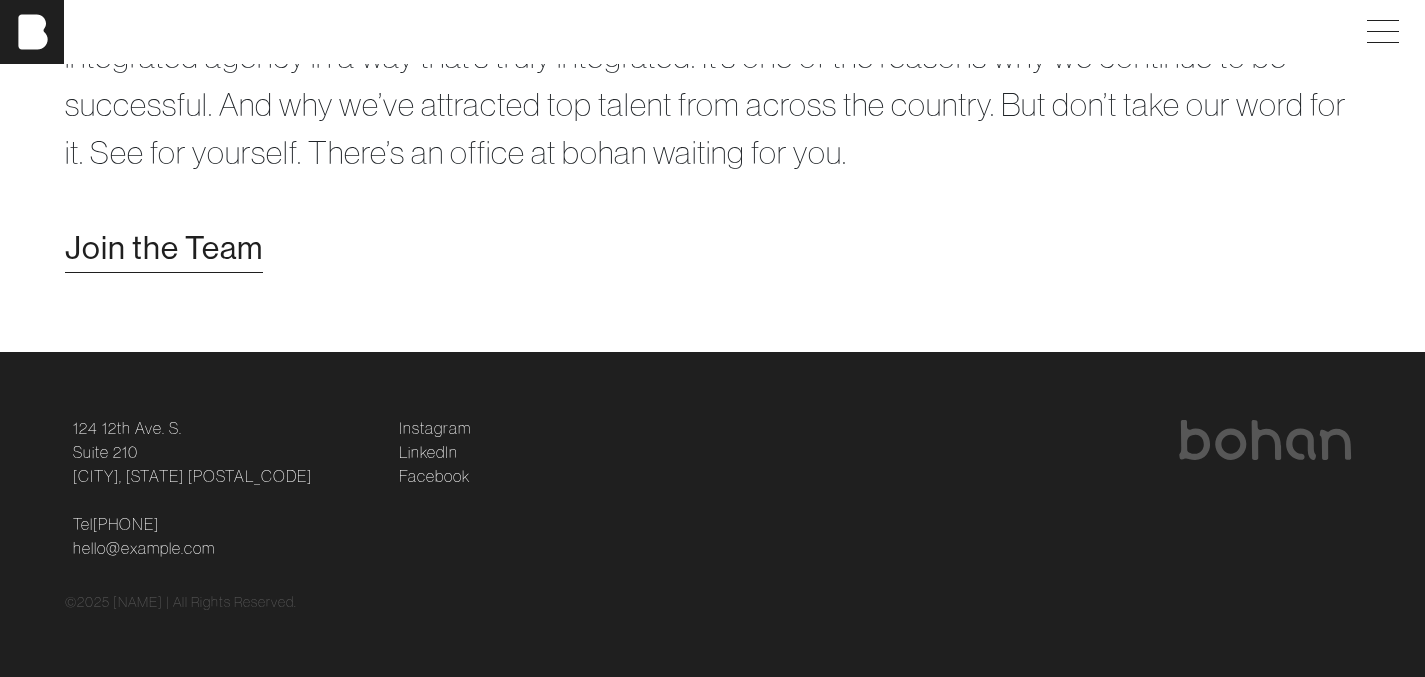 click on "Join the Team" at bounding box center (164, 248) 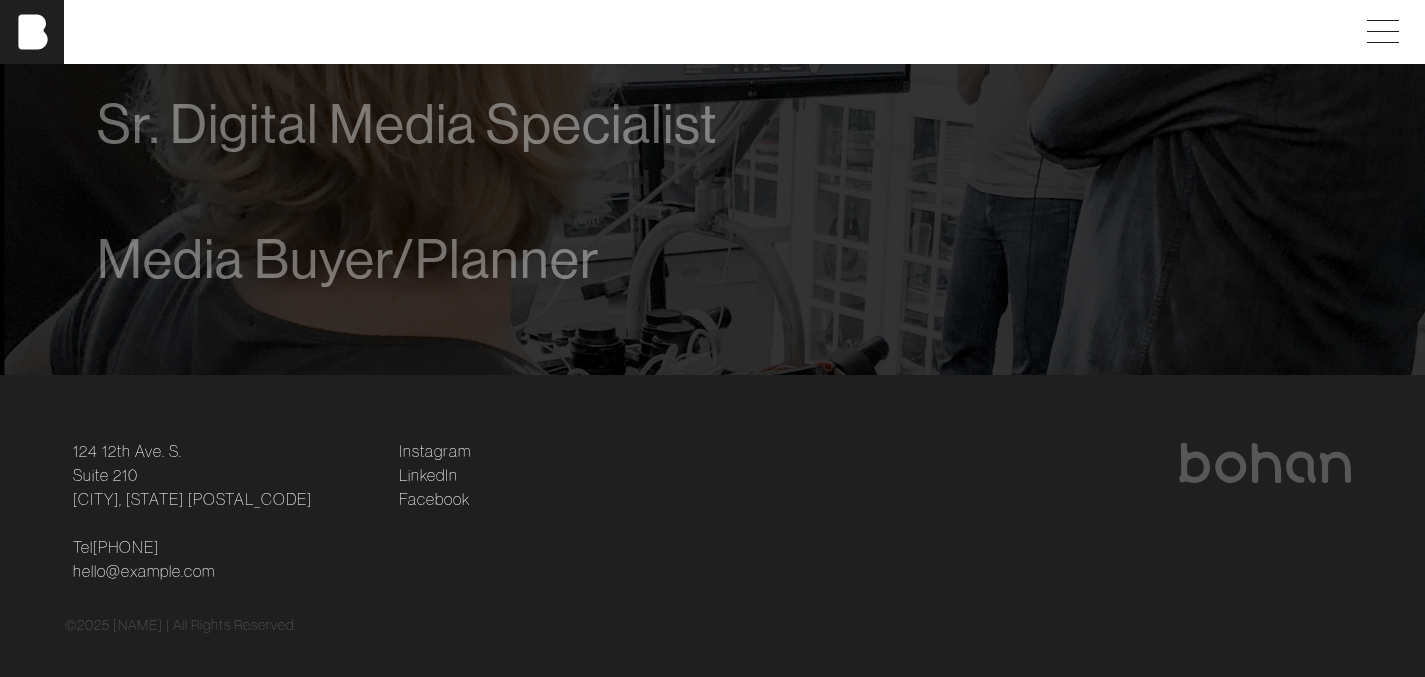 scroll, scrollTop: 1570, scrollLeft: 0, axis: vertical 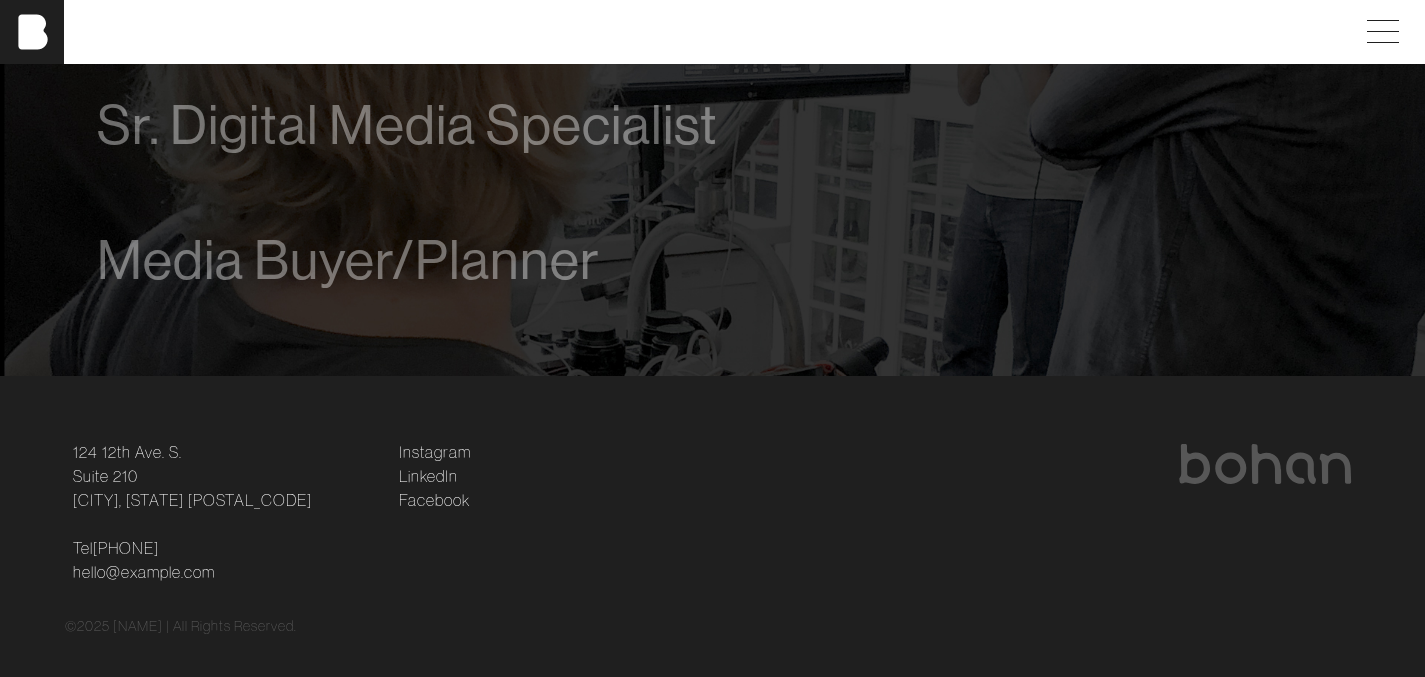 drag, startPoint x: 253, startPoint y: 578, endPoint x: 71, endPoint y: 573, distance: 182.06866 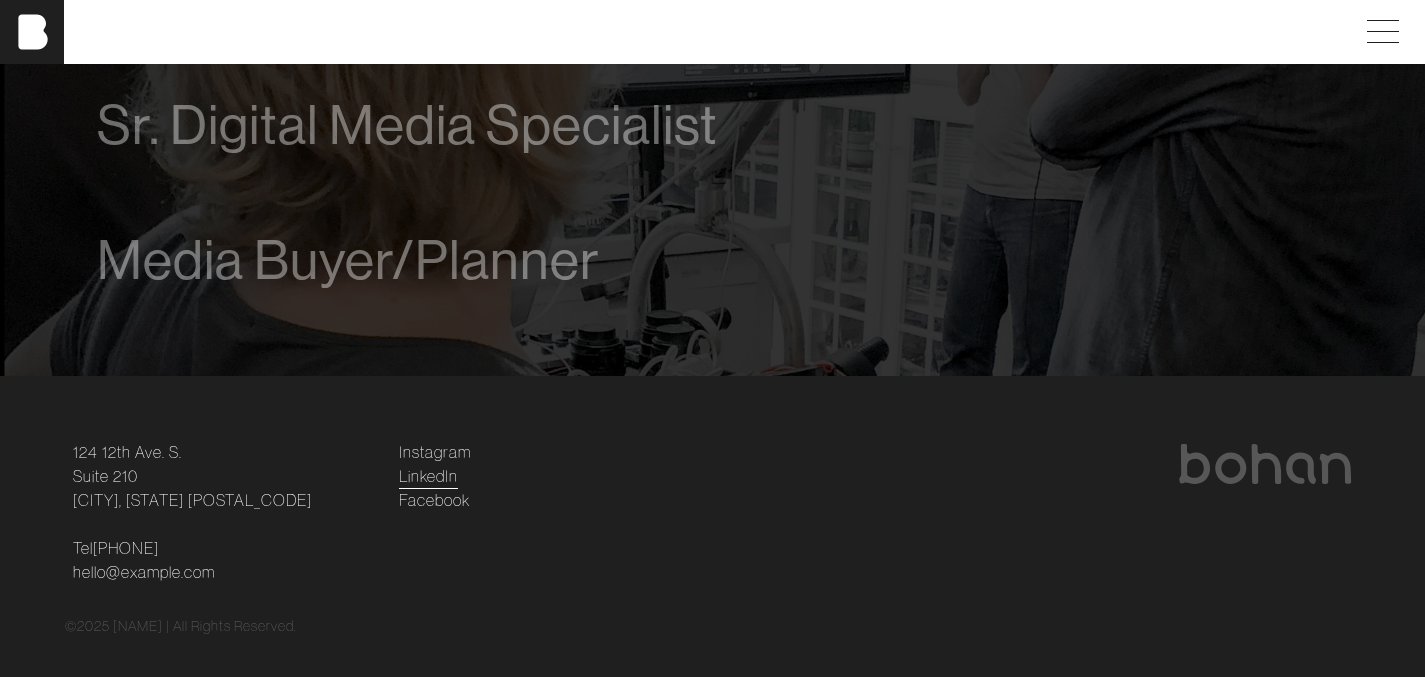 click on "LinkedIn" at bounding box center (428, 476) 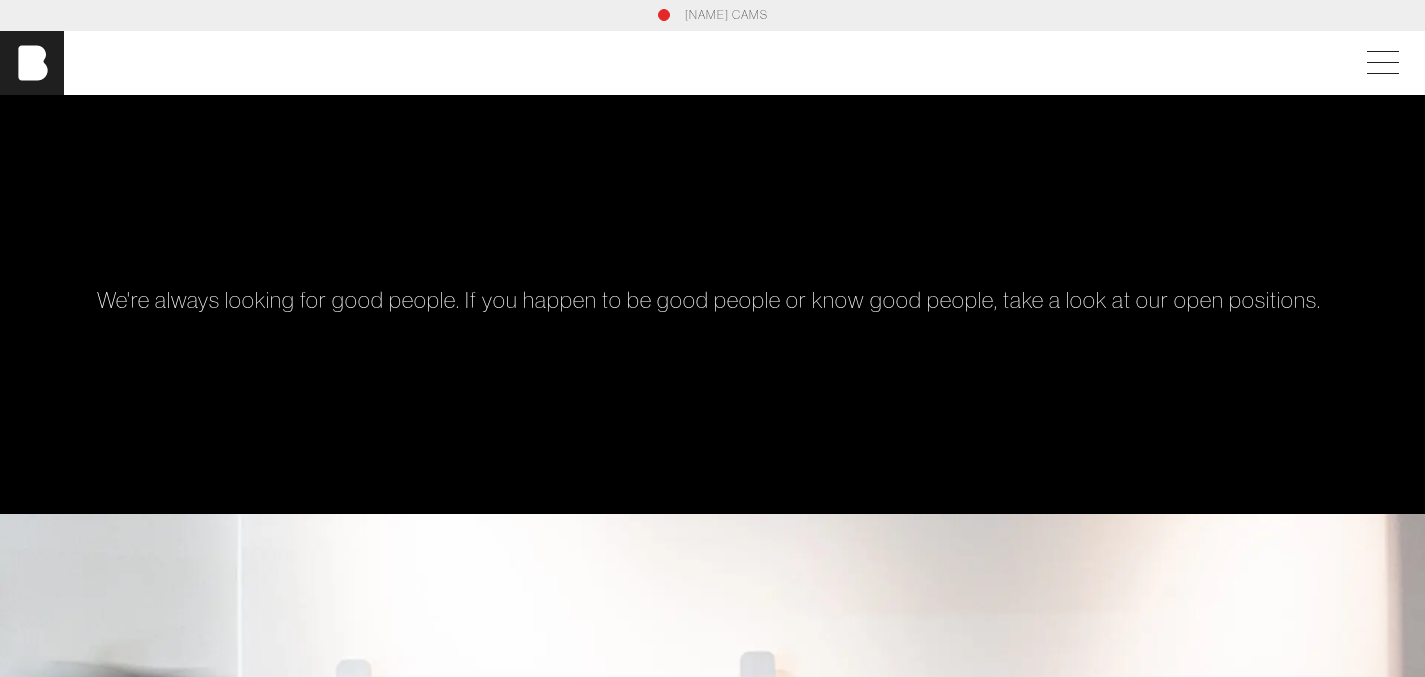 scroll, scrollTop: 0, scrollLeft: 0, axis: both 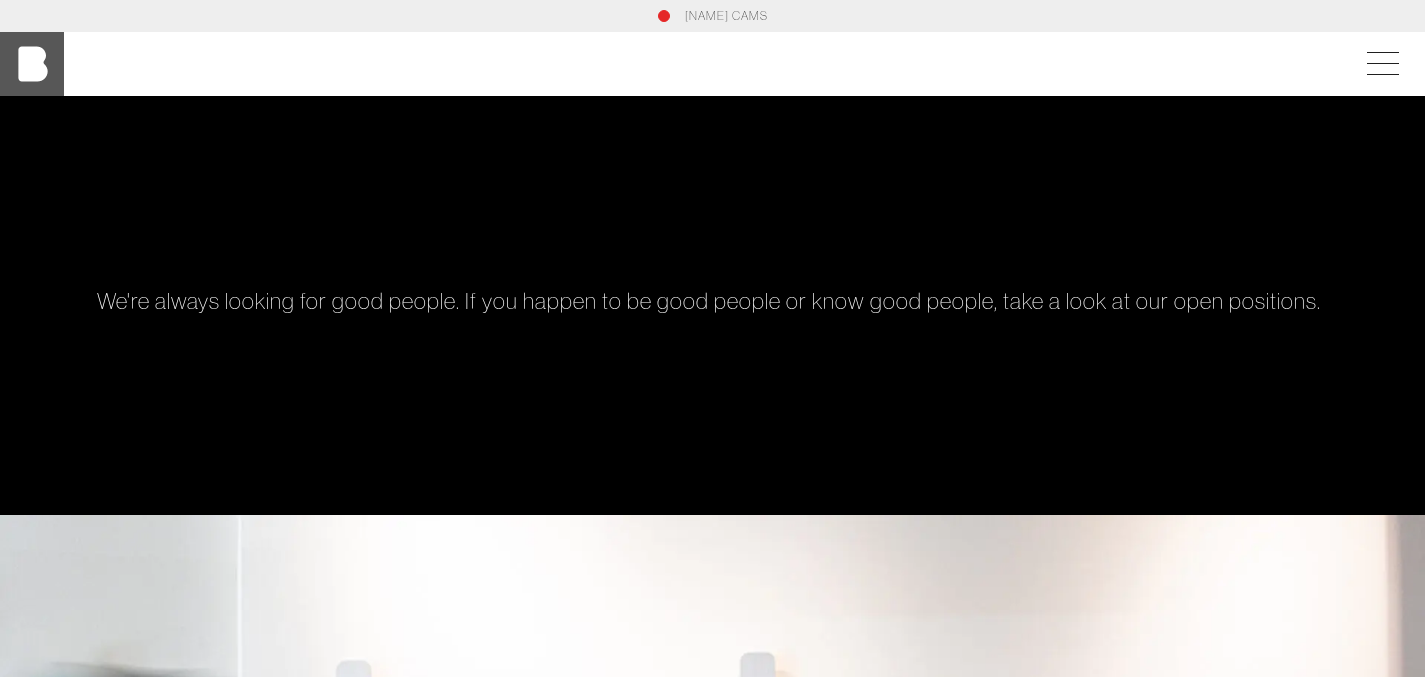click at bounding box center [32, 64] 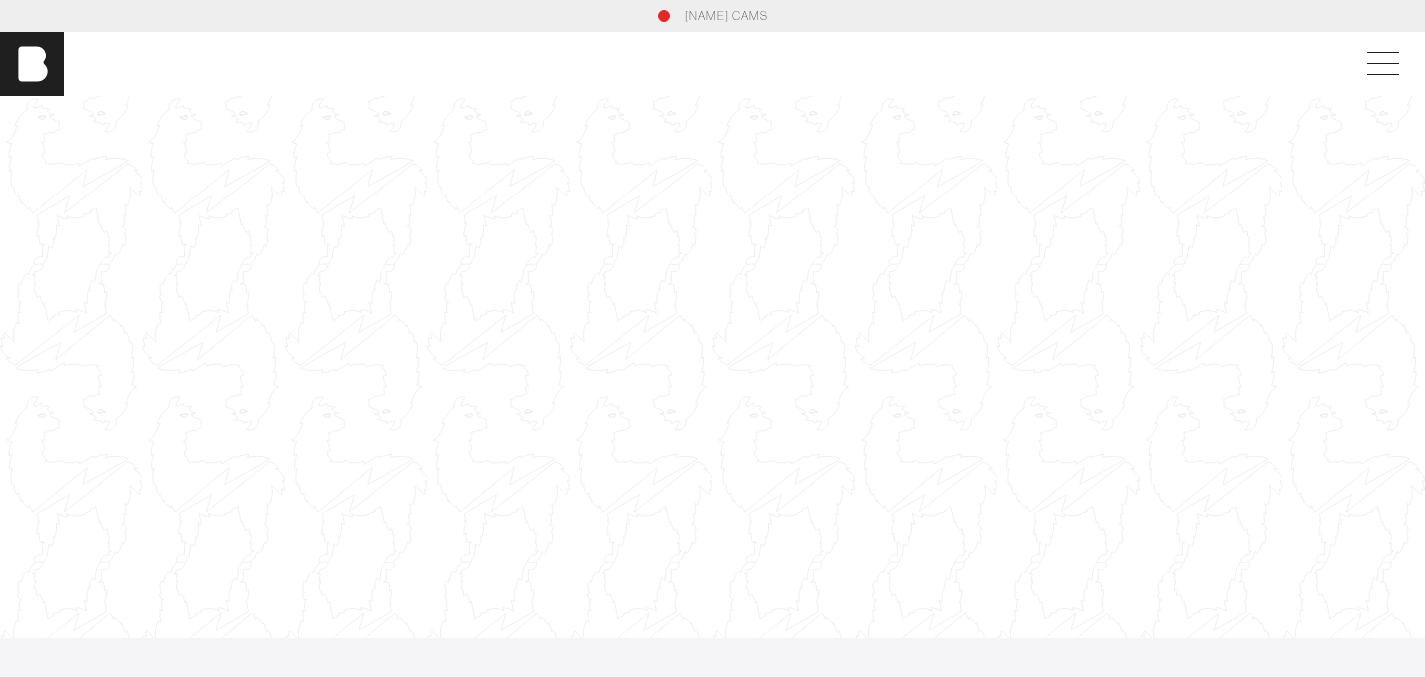 click on "[NAME] CAMS" at bounding box center (712, 16) 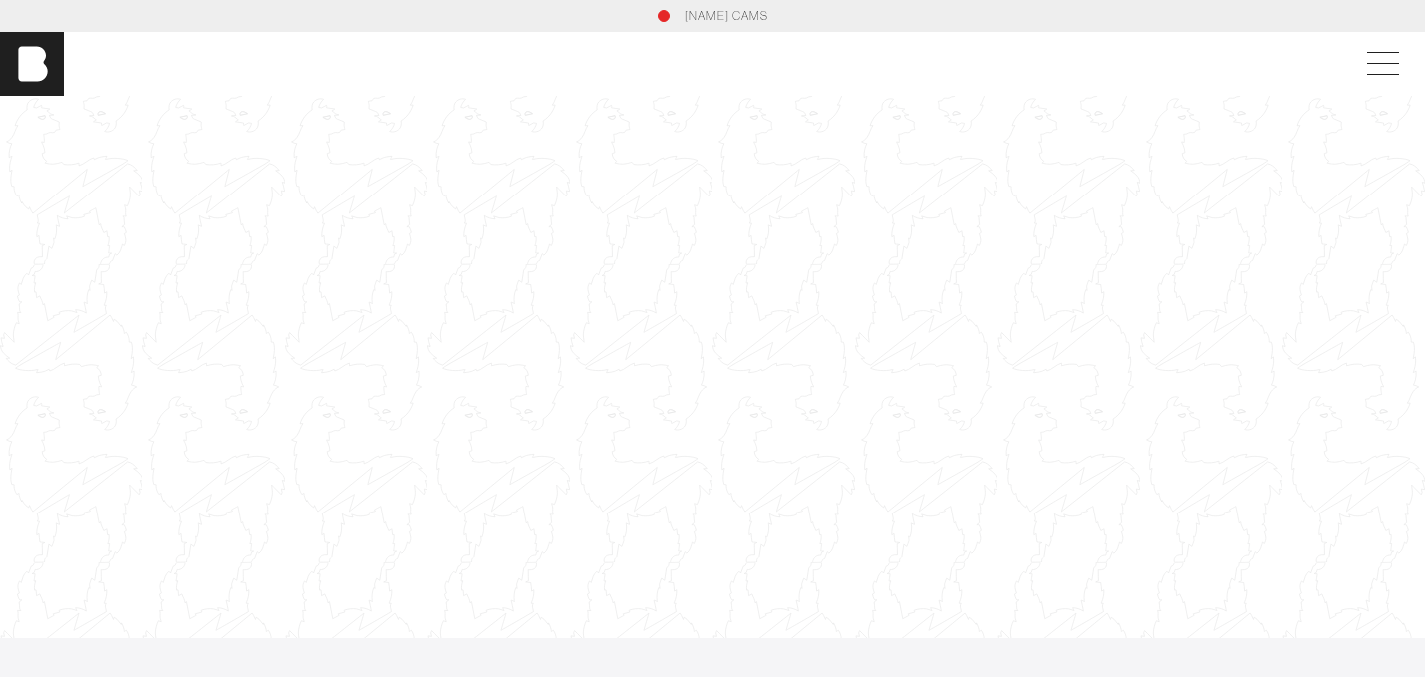 click on "[NAME] CAMS" at bounding box center [726, 16] 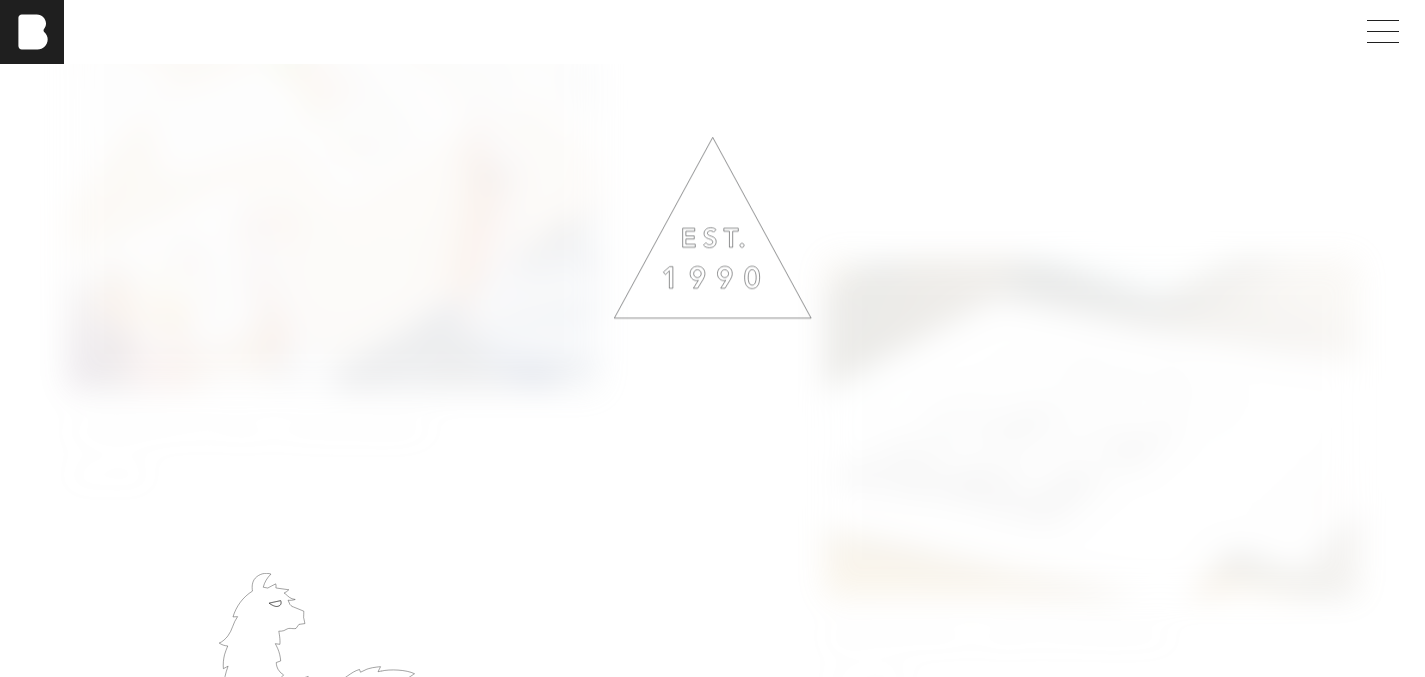 scroll, scrollTop: 1211, scrollLeft: 0, axis: vertical 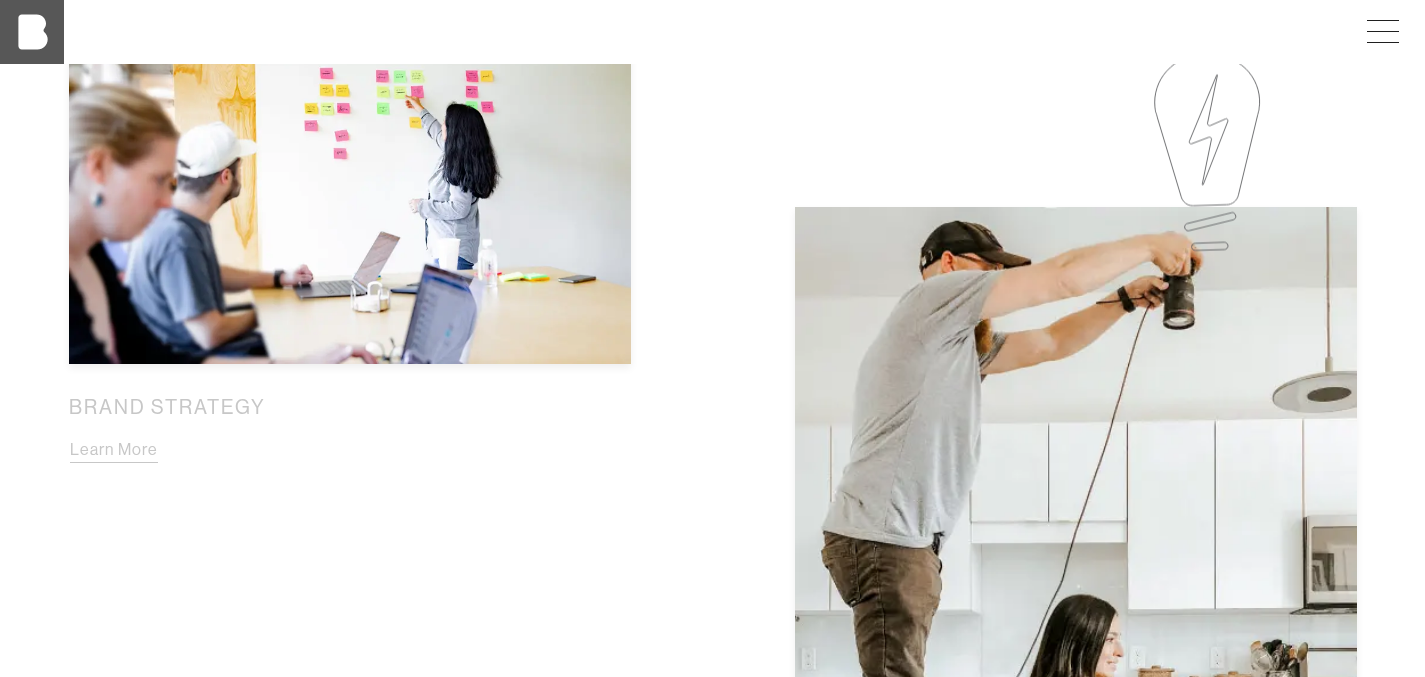 click at bounding box center [32, 32] 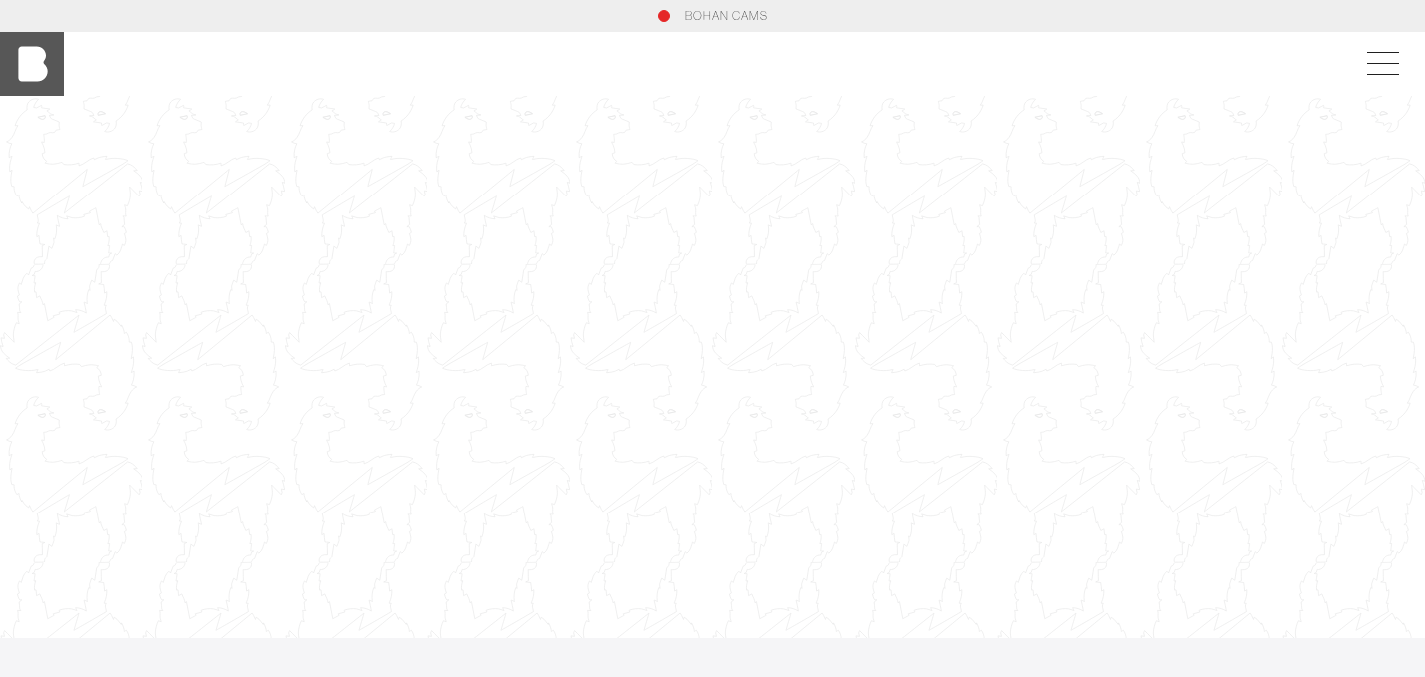 click at bounding box center (32, 64) 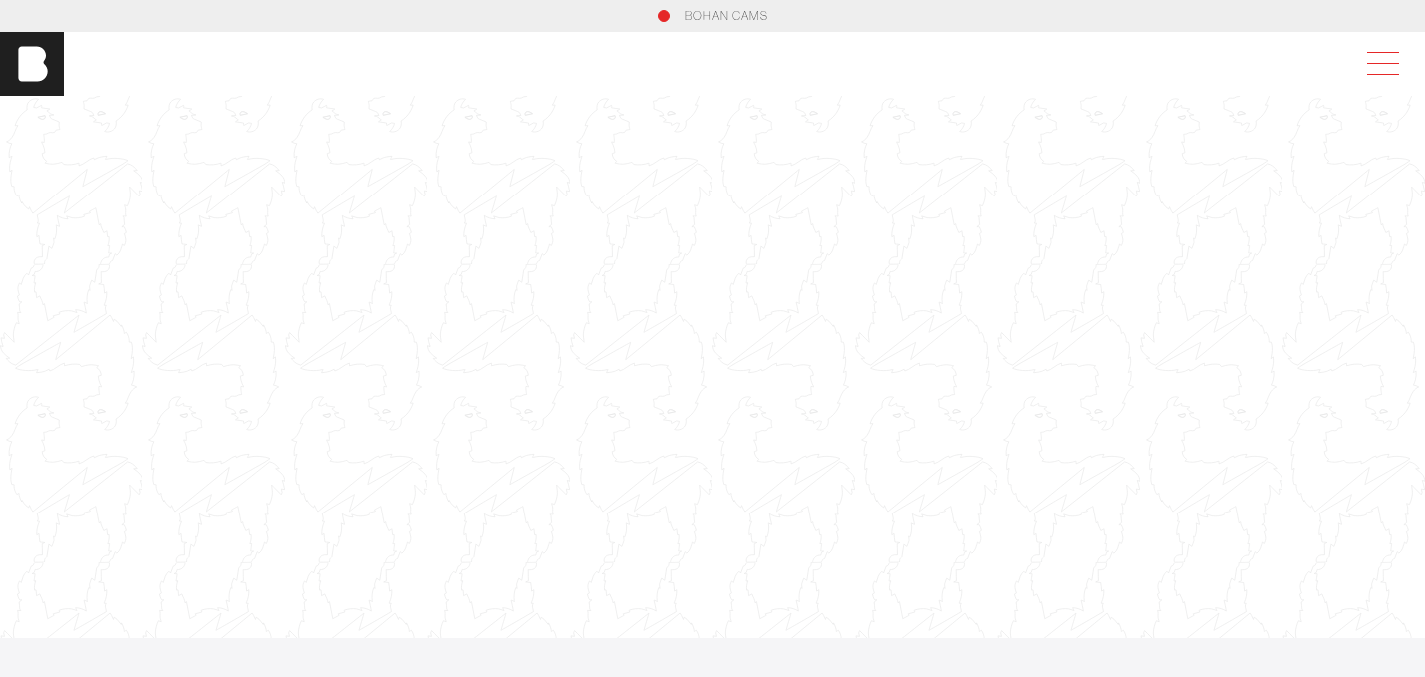 click at bounding box center (1379, 64) 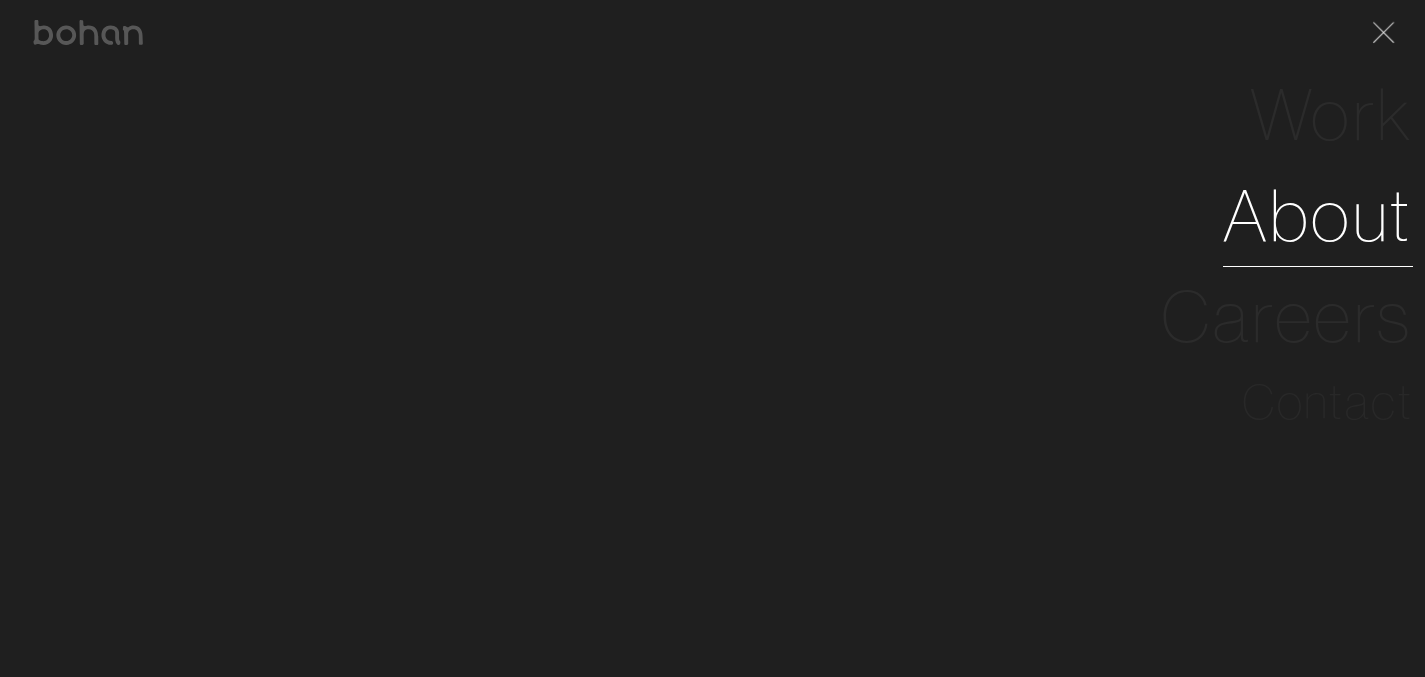 click on "About" at bounding box center (1318, 215) 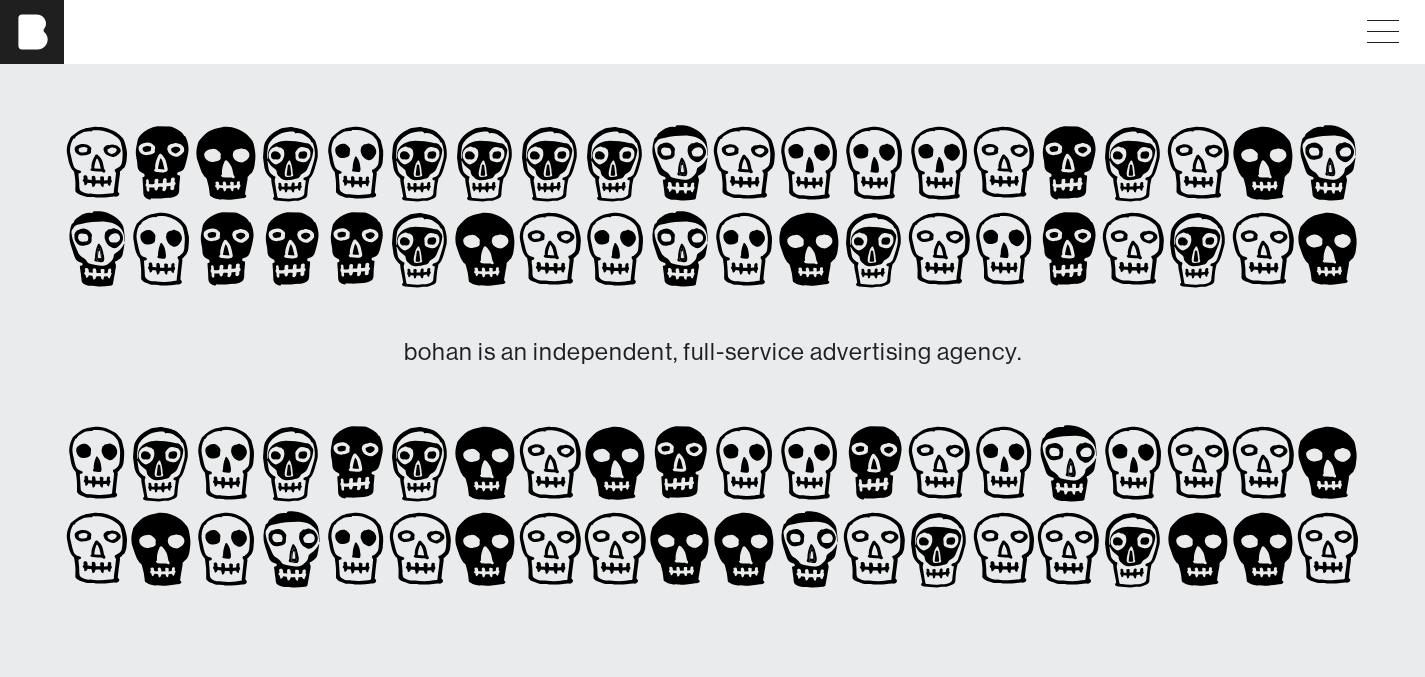 scroll, scrollTop: 0, scrollLeft: 0, axis: both 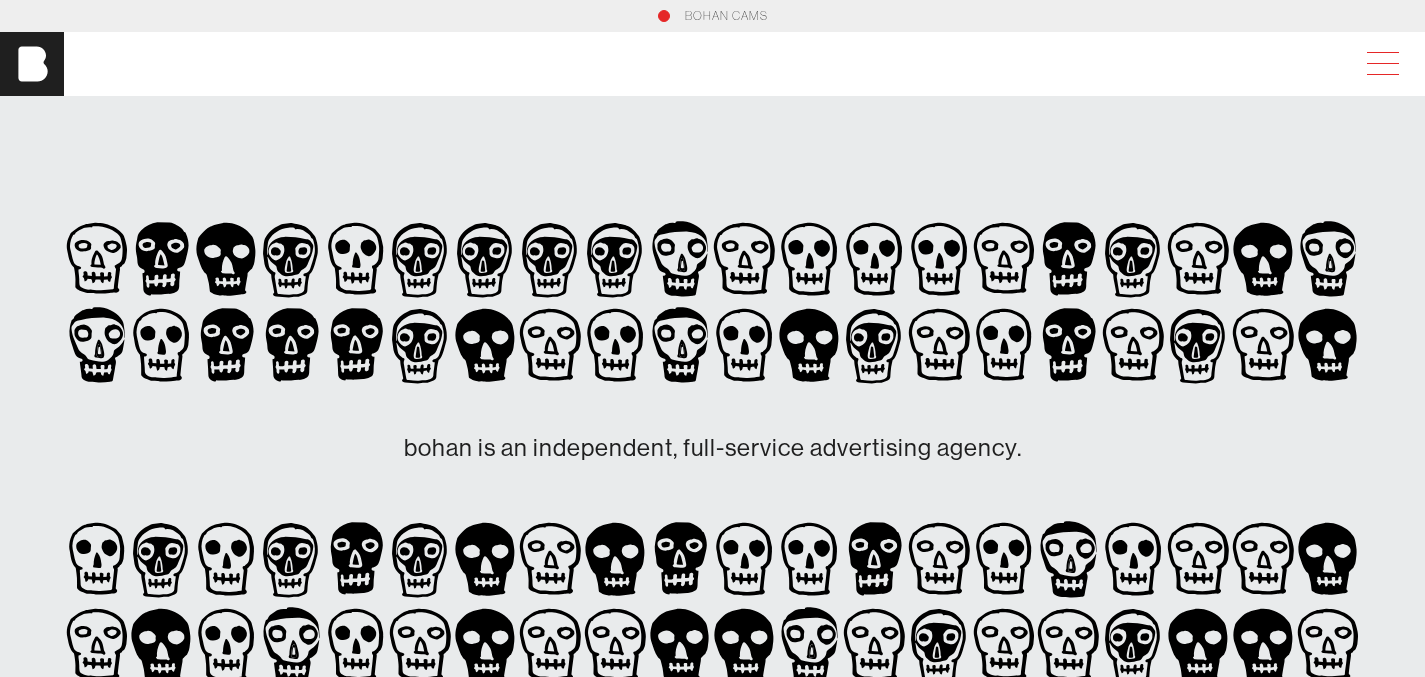 click at bounding box center (1379, 64) 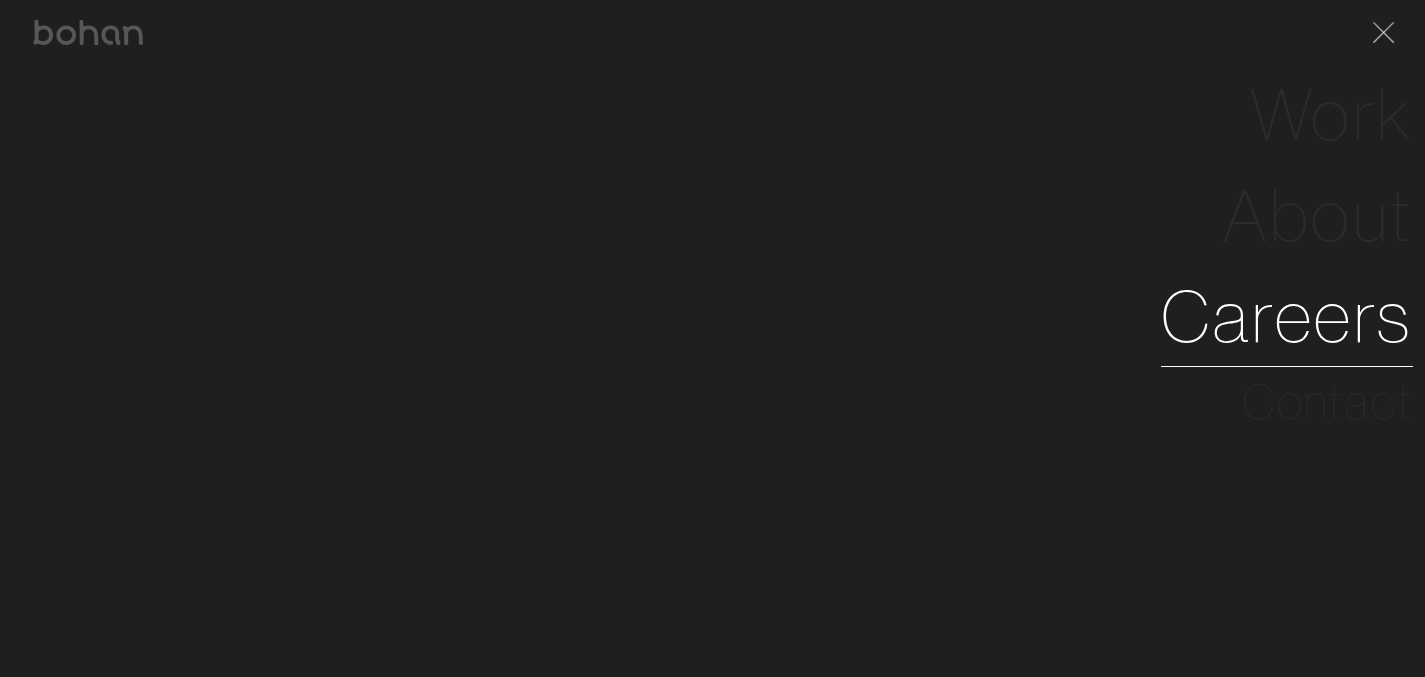 click on "Careers" at bounding box center (1287, 316) 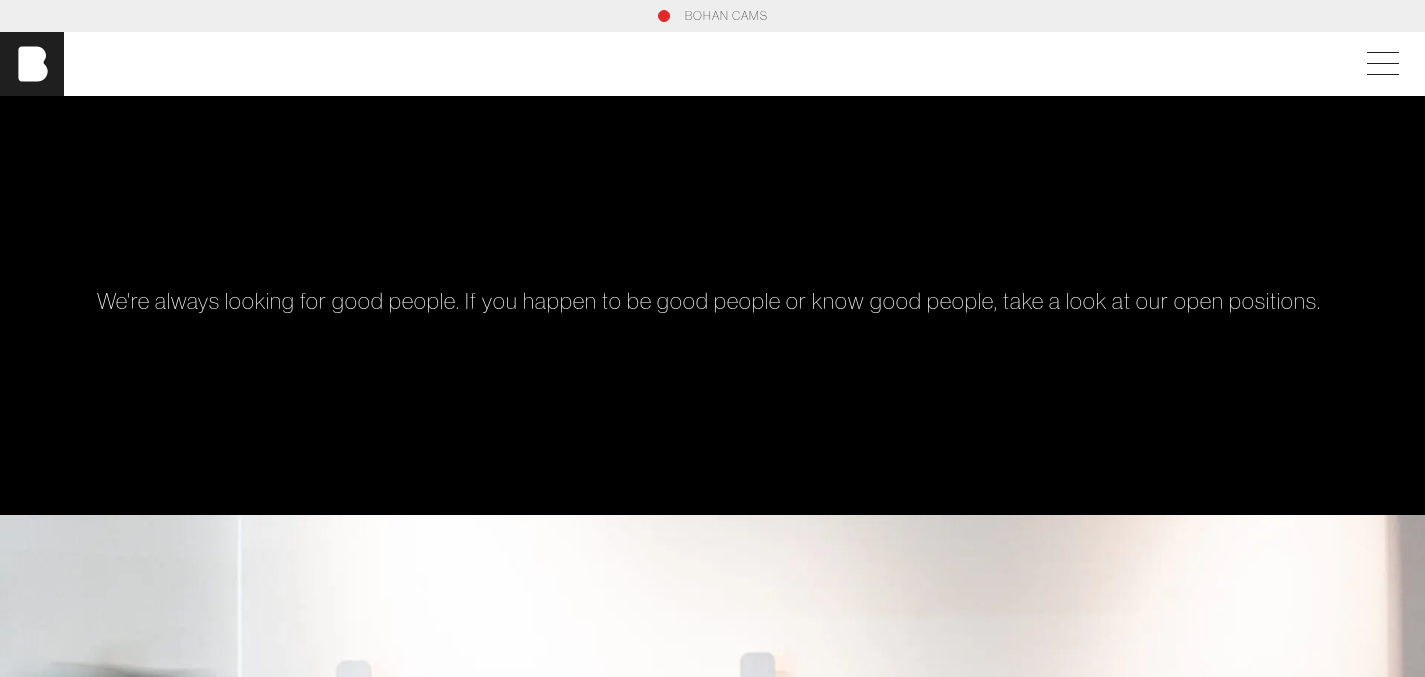 click on "bohan" at bounding box center (712, 64) 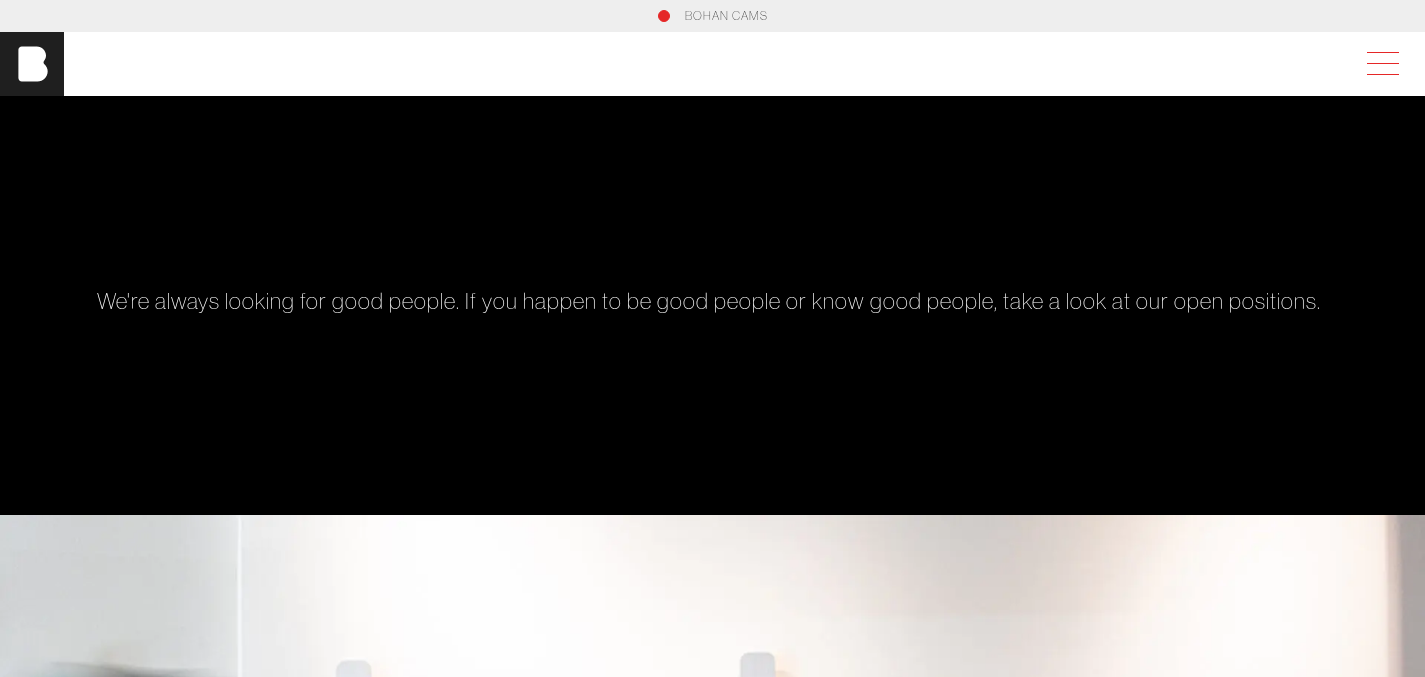 click at bounding box center (1379, 64) 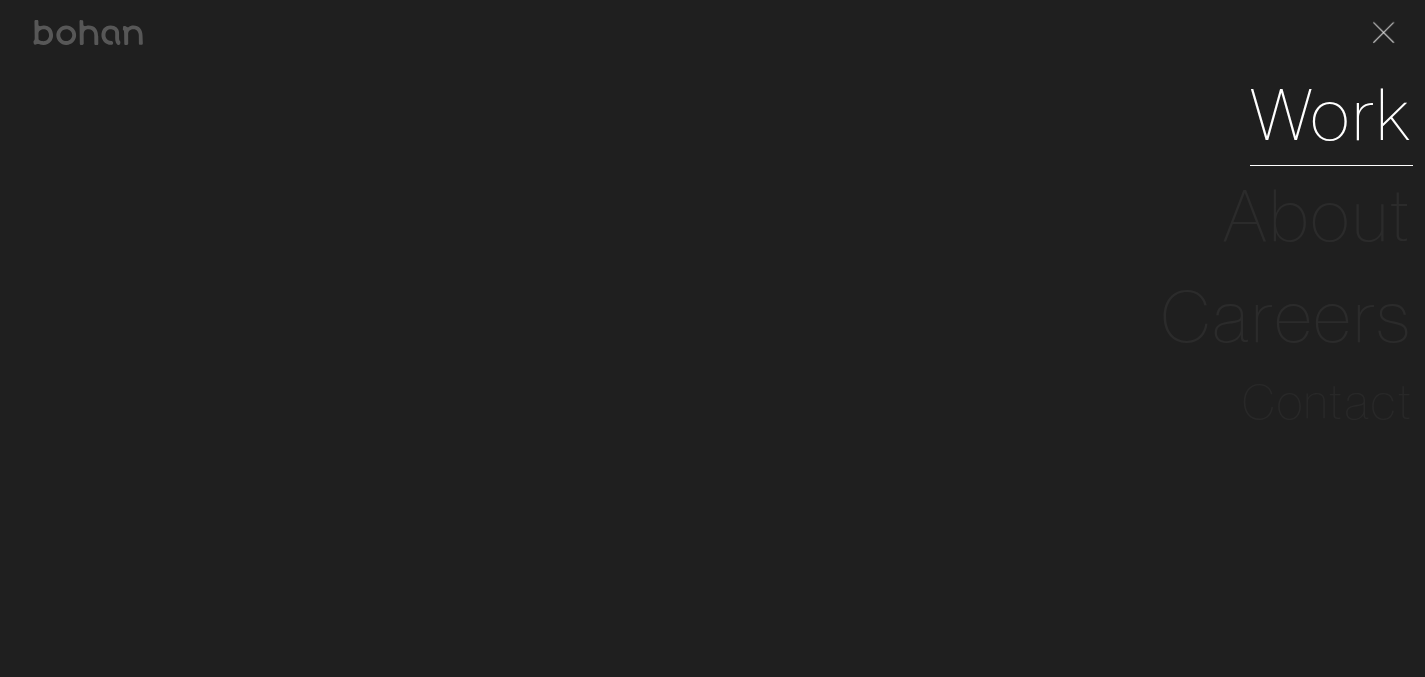 click on "Work" at bounding box center (1331, 114) 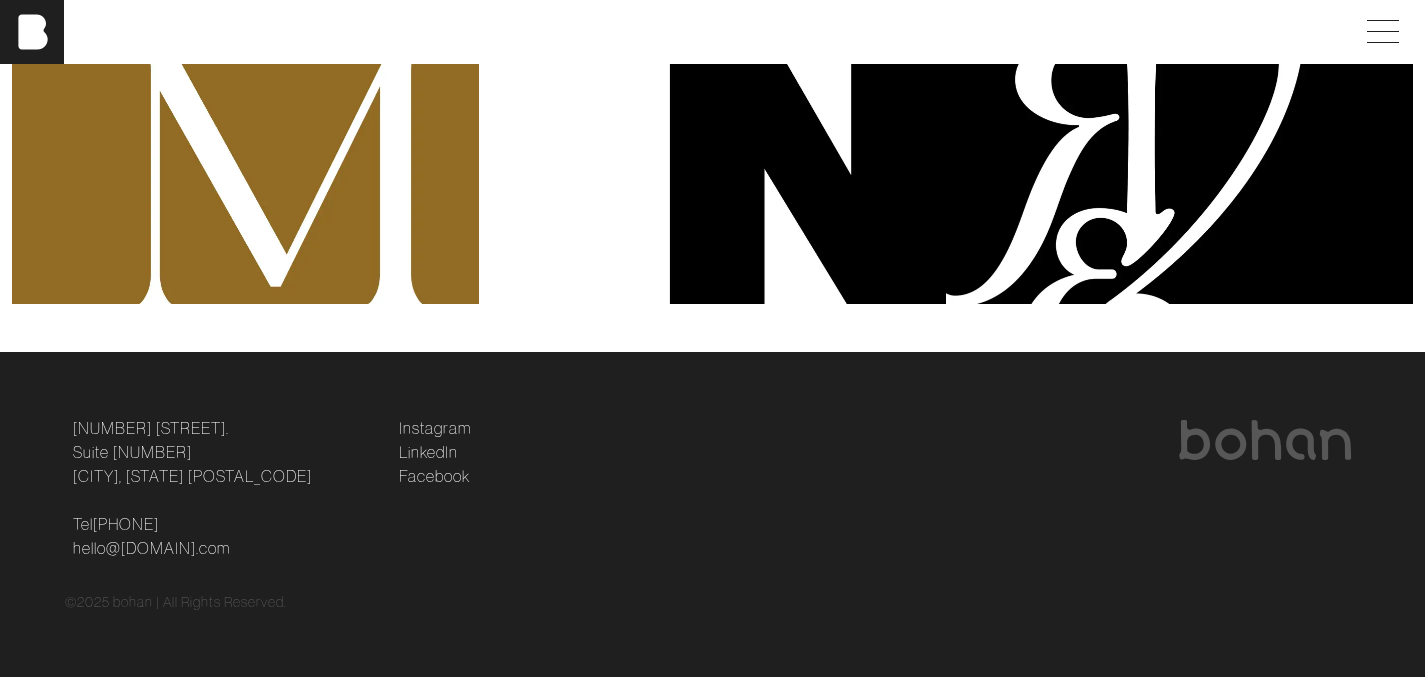 scroll, scrollTop: 0, scrollLeft: 0, axis: both 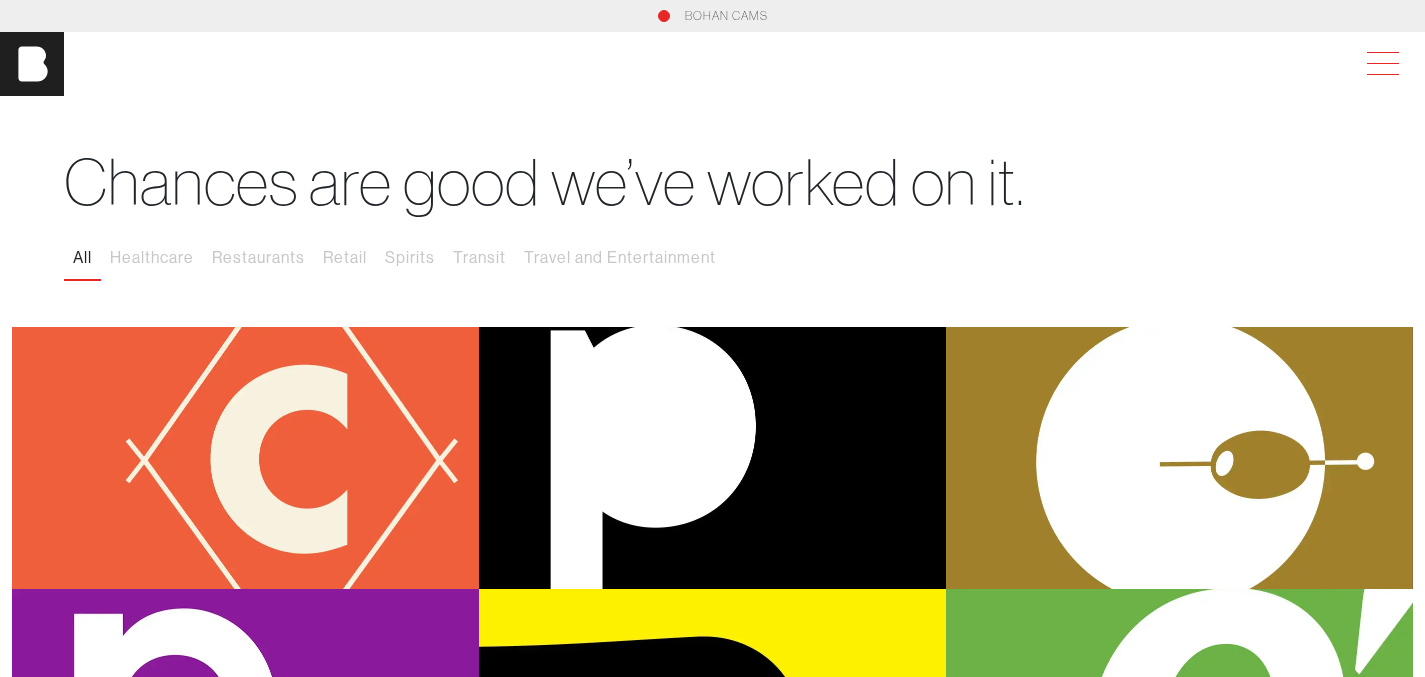 click at bounding box center [1379, 64] 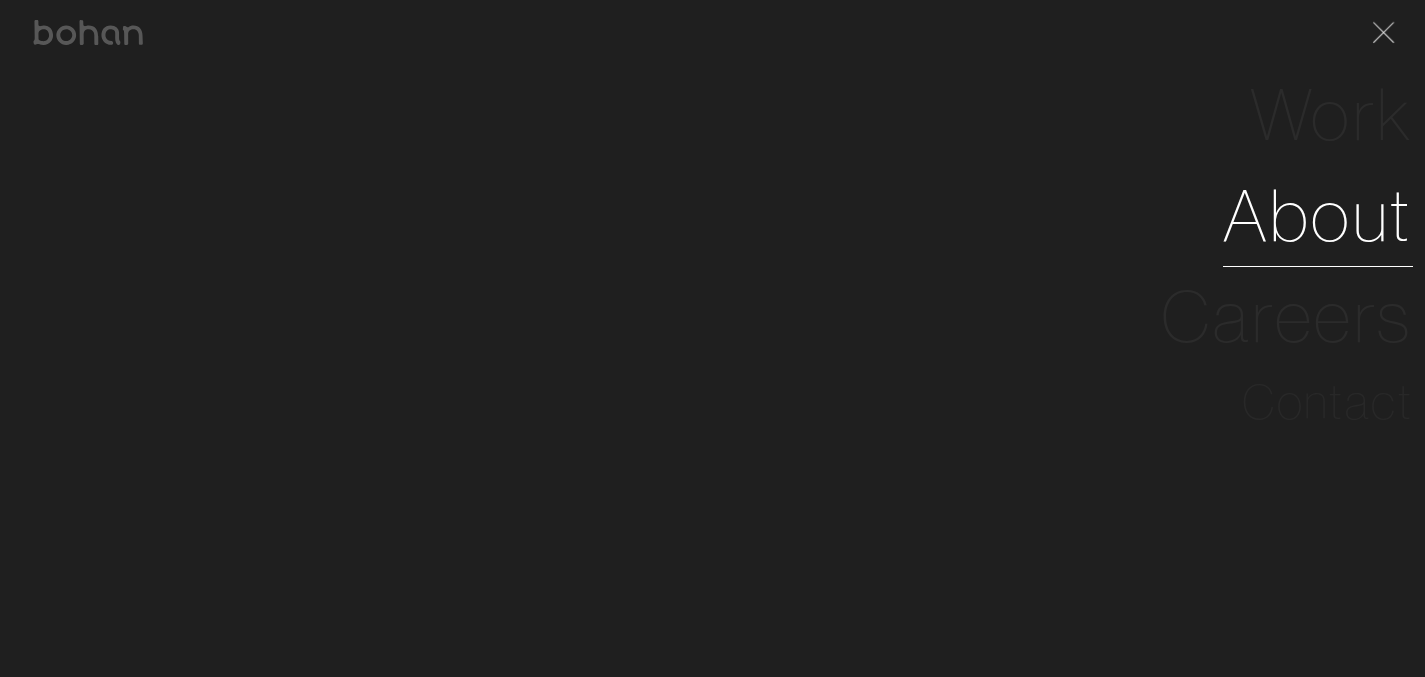 click on "About" at bounding box center [1318, 215] 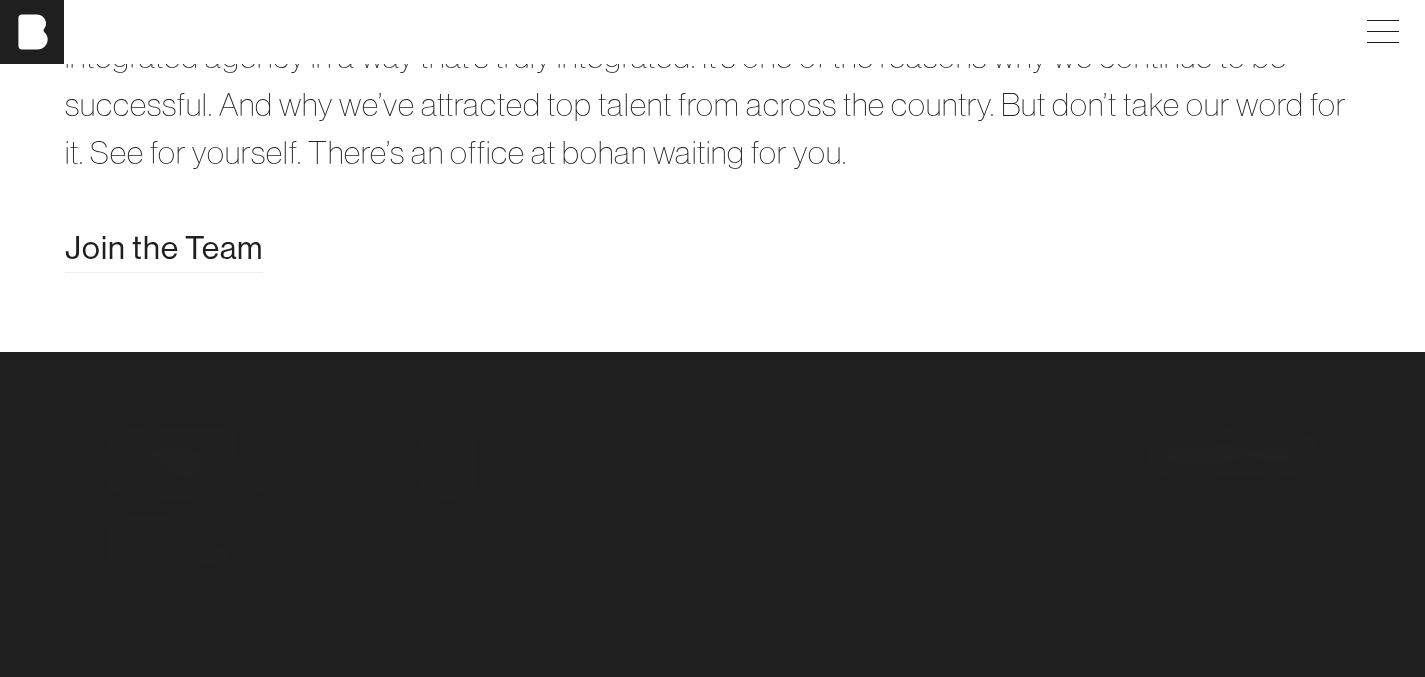 scroll, scrollTop: 3793, scrollLeft: 0, axis: vertical 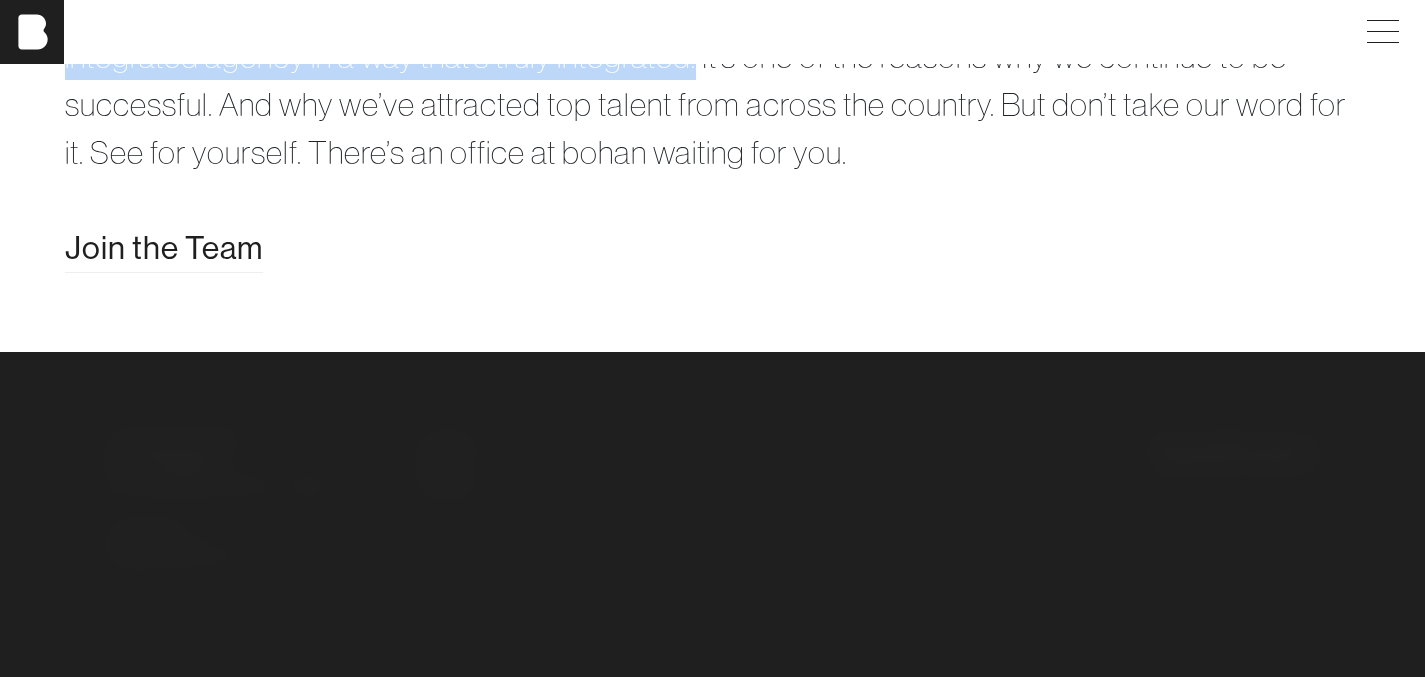 drag, startPoint x: 634, startPoint y: 277, endPoint x: 701, endPoint y: 313, distance: 76.05919 